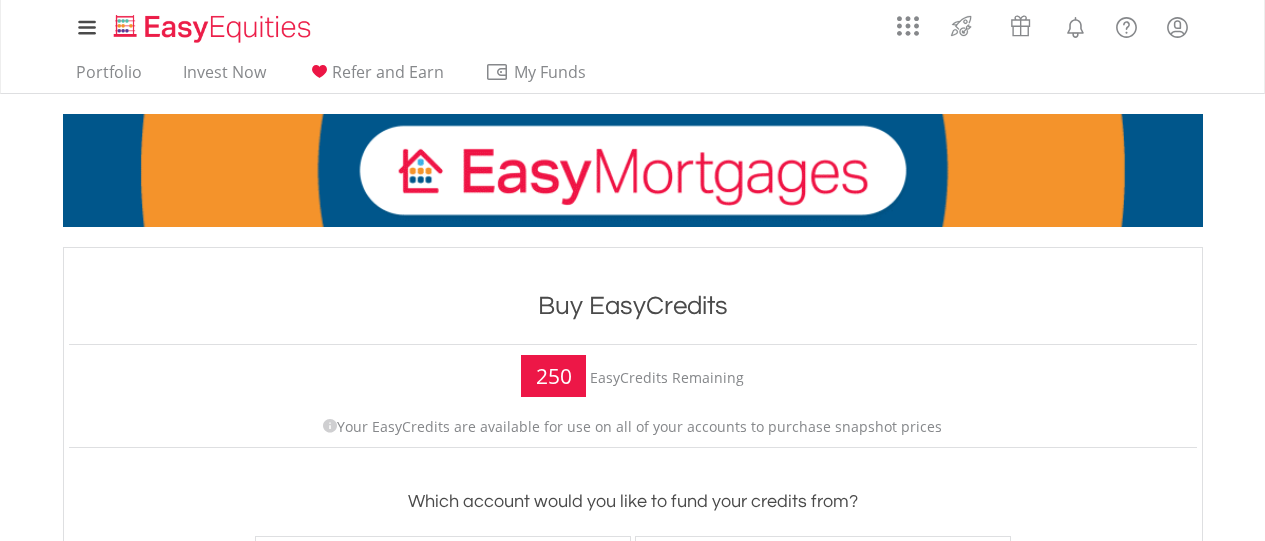scroll, scrollTop: 0, scrollLeft: 0, axis: both 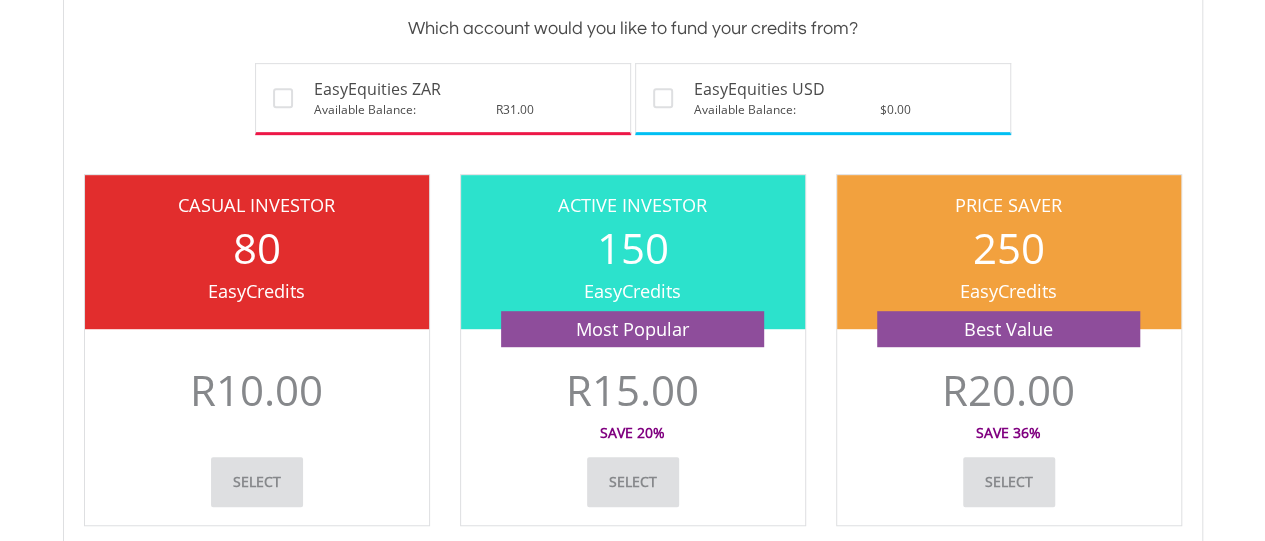 click on "Select" at bounding box center [1009, 482] 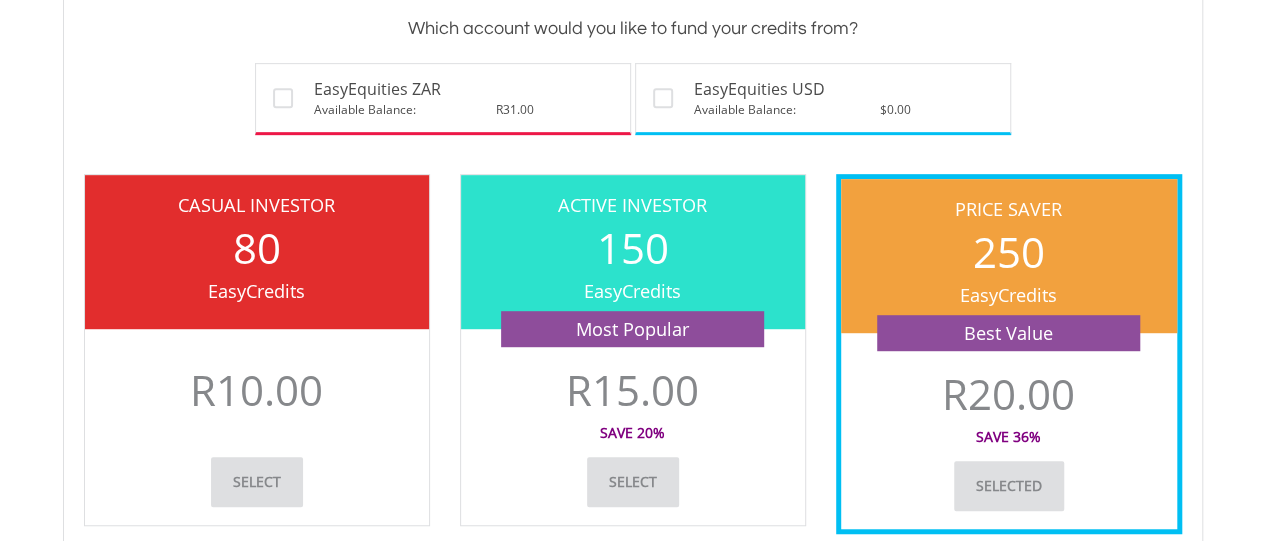 click on "selected" at bounding box center [1009, 486] 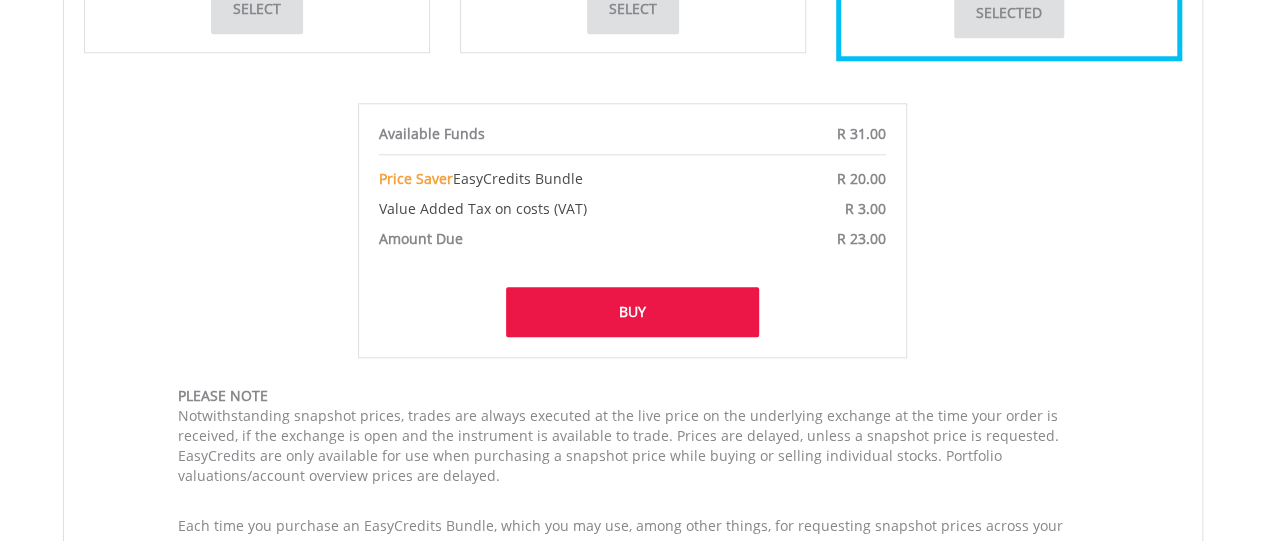 scroll, scrollTop: 1420, scrollLeft: 0, axis: vertical 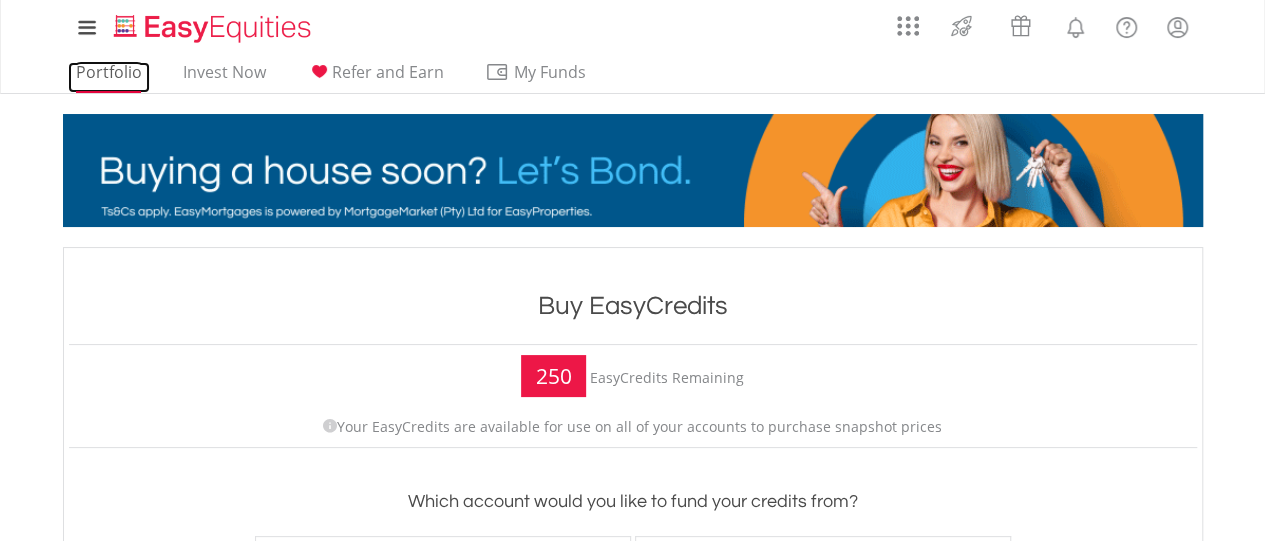 click on "Portfolio" at bounding box center [109, 77] 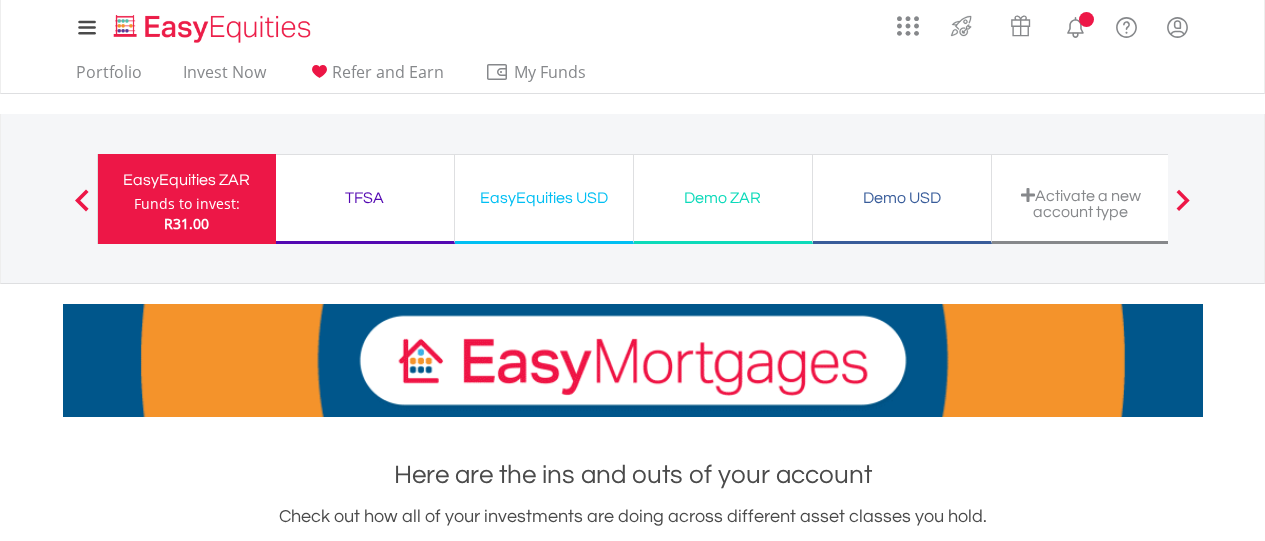 scroll, scrollTop: 0, scrollLeft: 0, axis: both 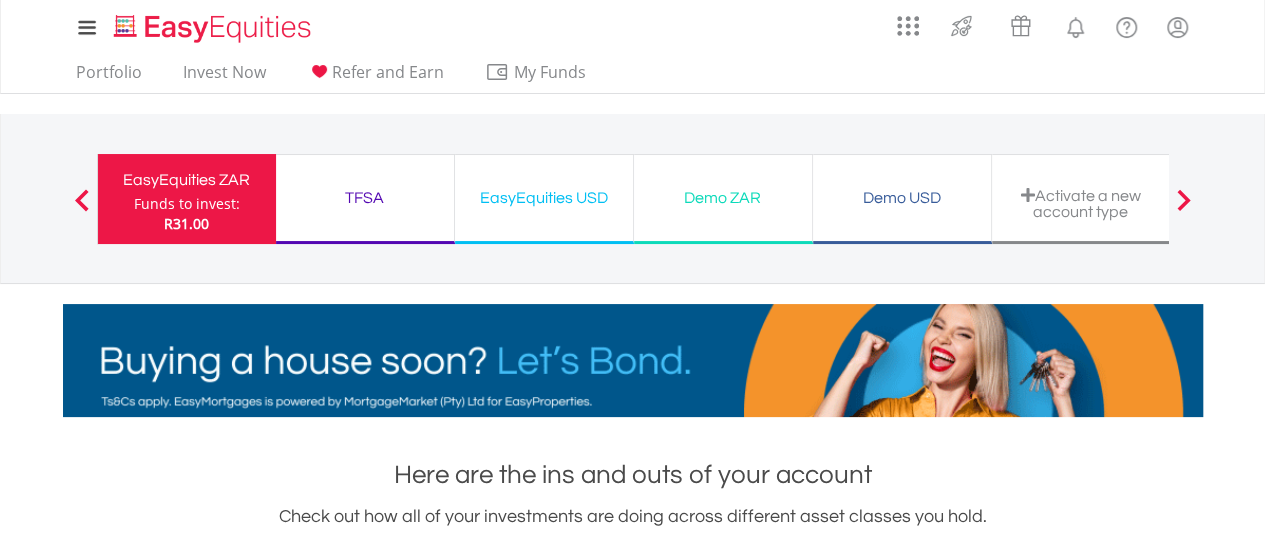 click on "EasyEquities ZAR" at bounding box center [187, 180] 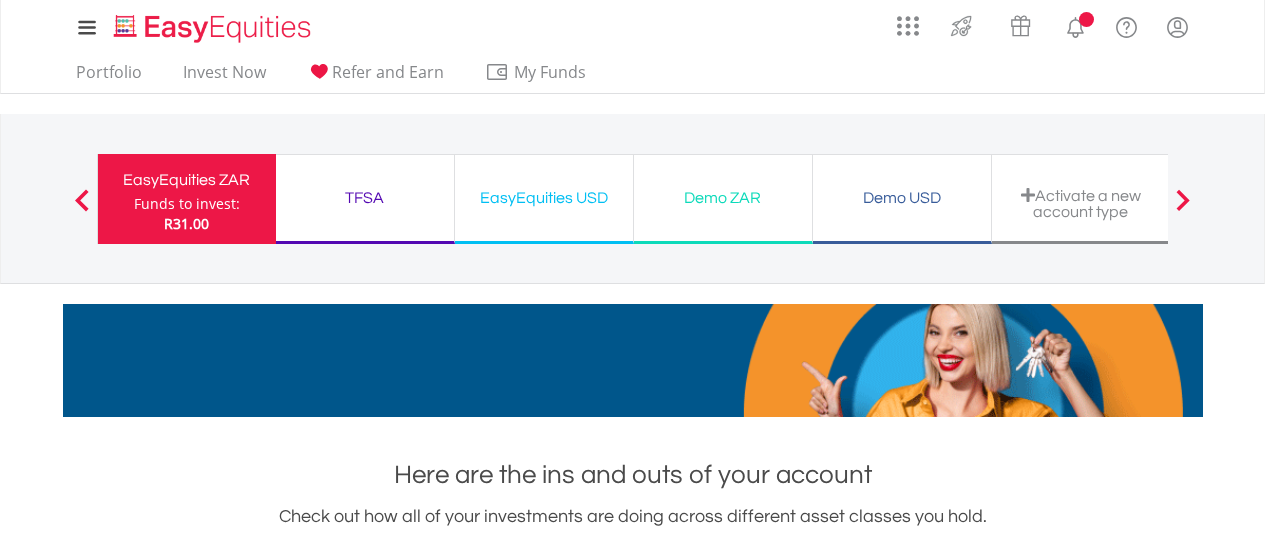 scroll, scrollTop: 0, scrollLeft: 0, axis: both 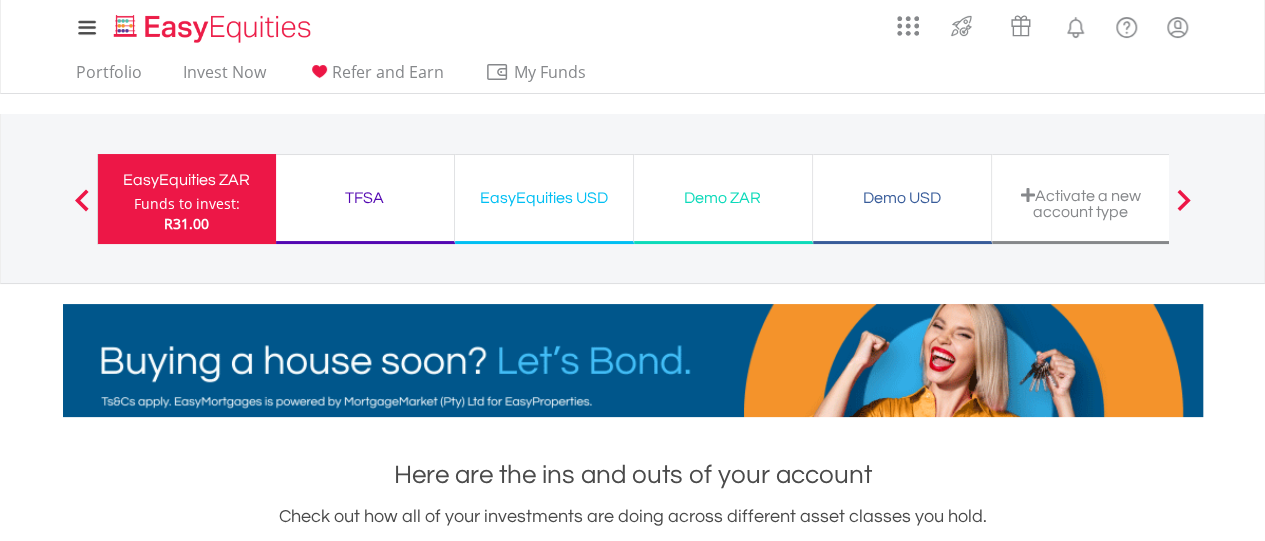 click on "TFSA" at bounding box center [365, 198] 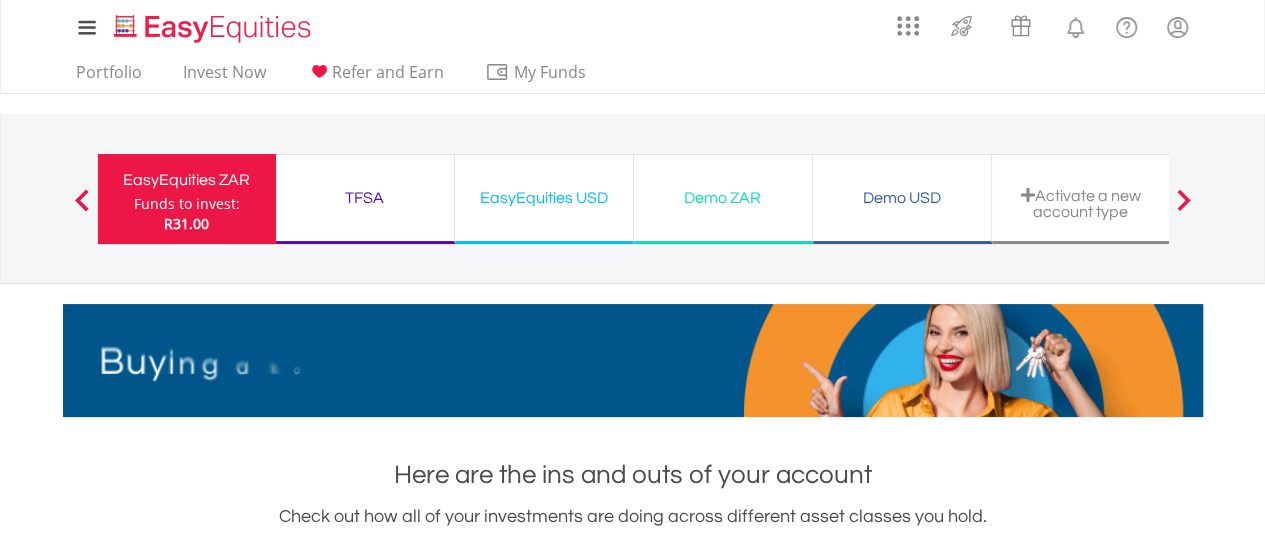click on "TFSA" at bounding box center [365, 198] 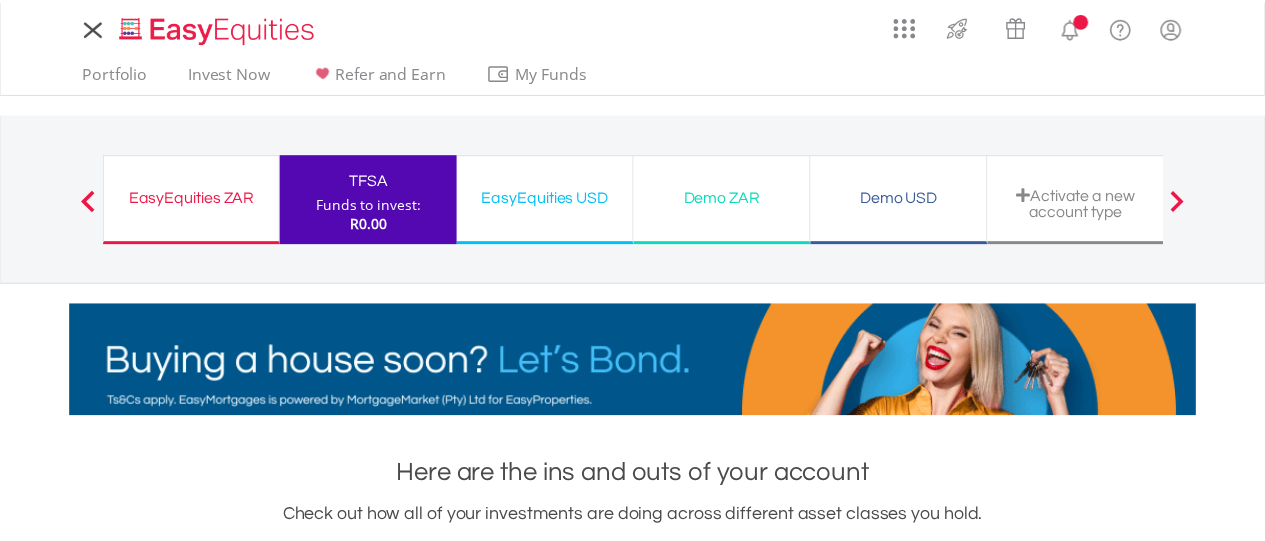 scroll, scrollTop: 0, scrollLeft: 0, axis: both 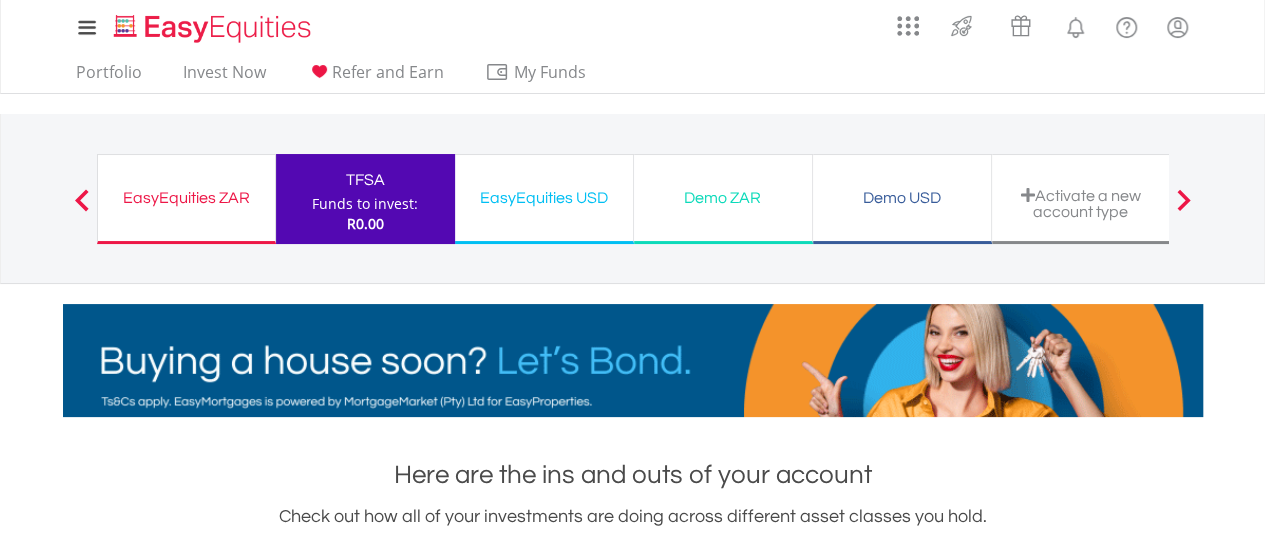 click on "EasyEquities ZAR" at bounding box center [186, 198] 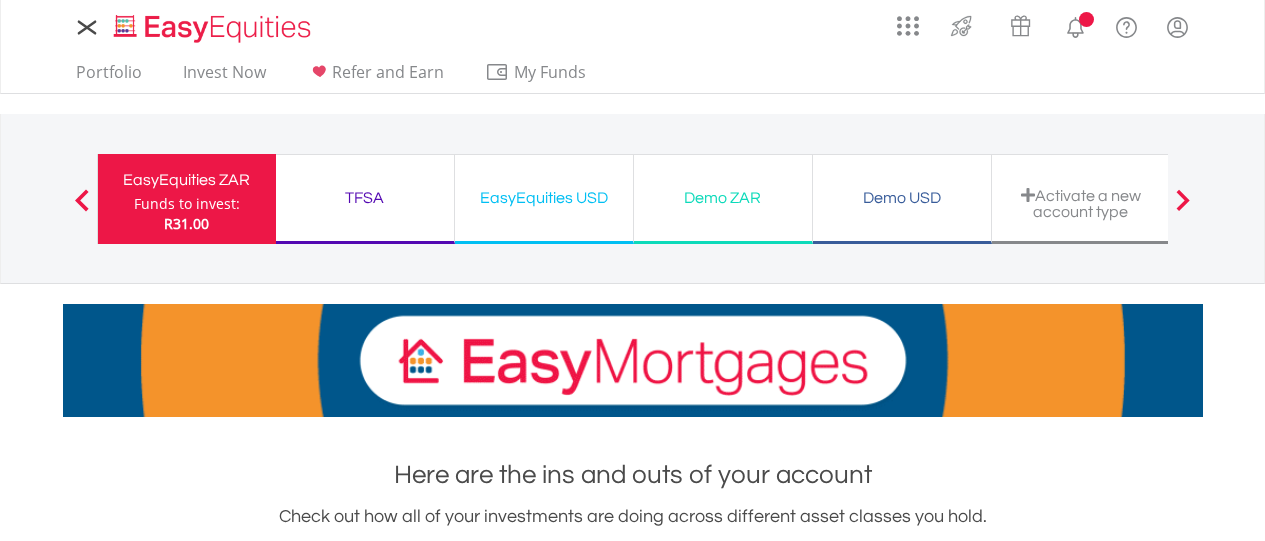 scroll, scrollTop: 0, scrollLeft: 0, axis: both 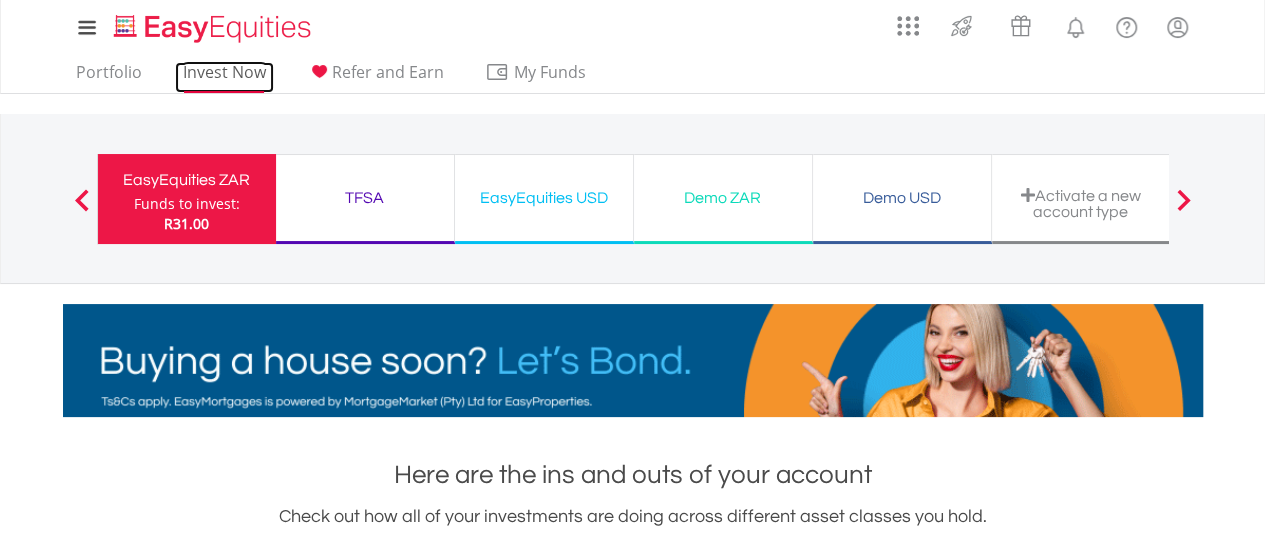click on "Invest Now" at bounding box center (224, 77) 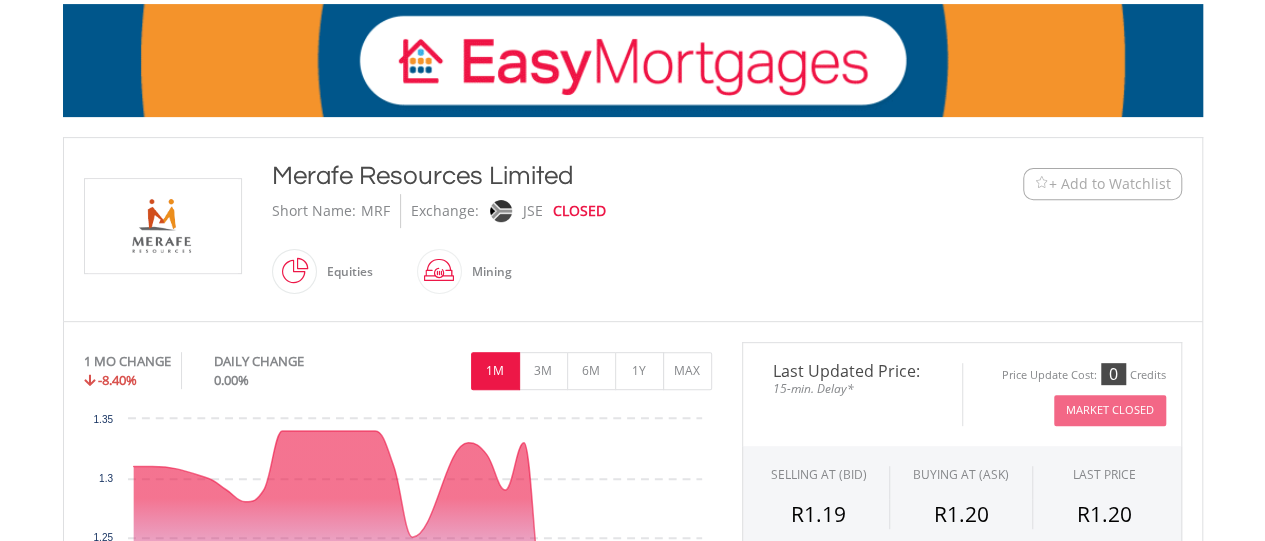 scroll, scrollTop: 400, scrollLeft: 0, axis: vertical 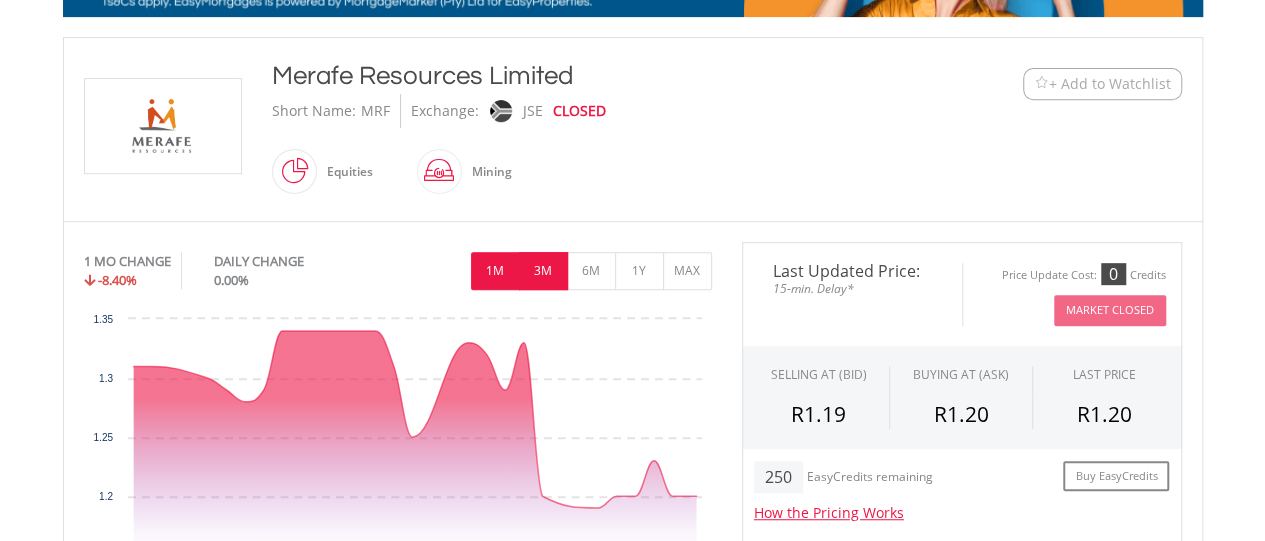 click on "3M" at bounding box center [543, 271] 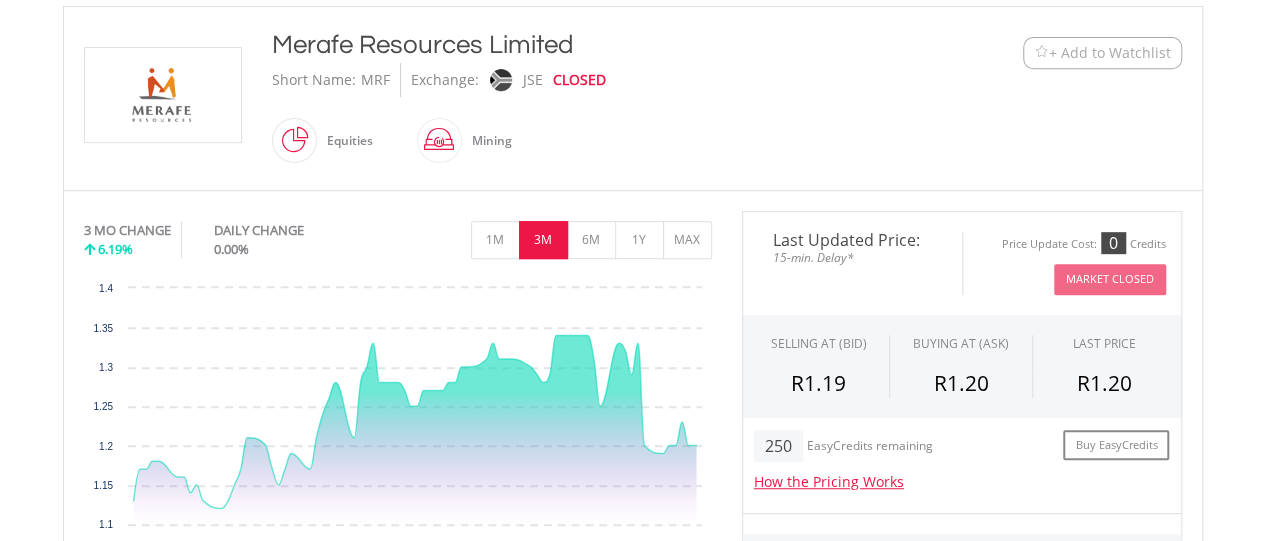 scroll, scrollTop: 400, scrollLeft: 0, axis: vertical 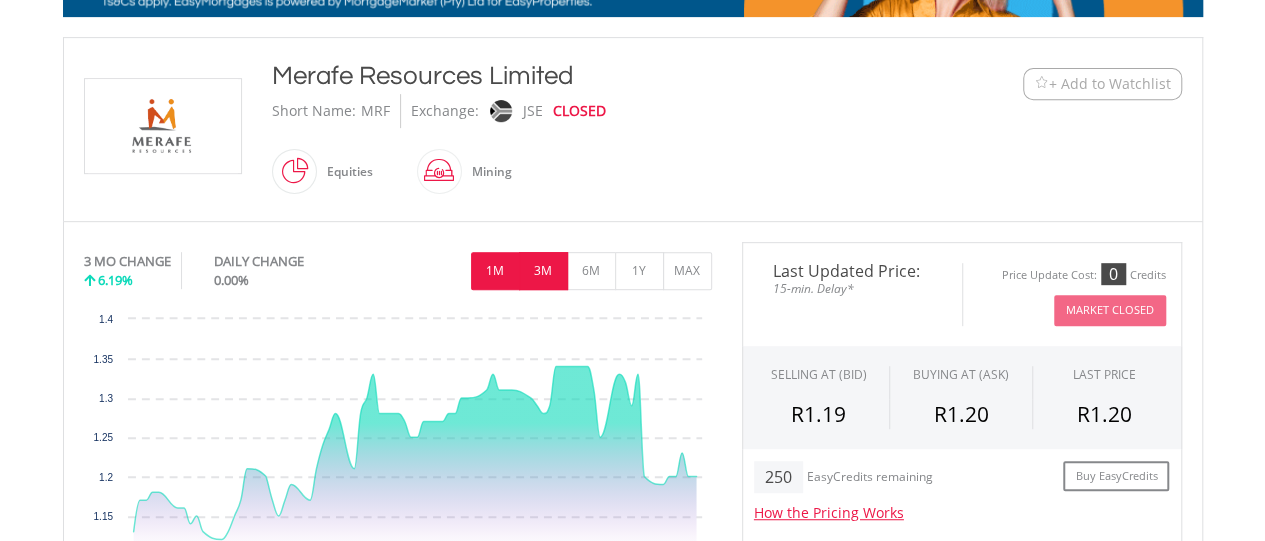 click on "1M" at bounding box center [495, 271] 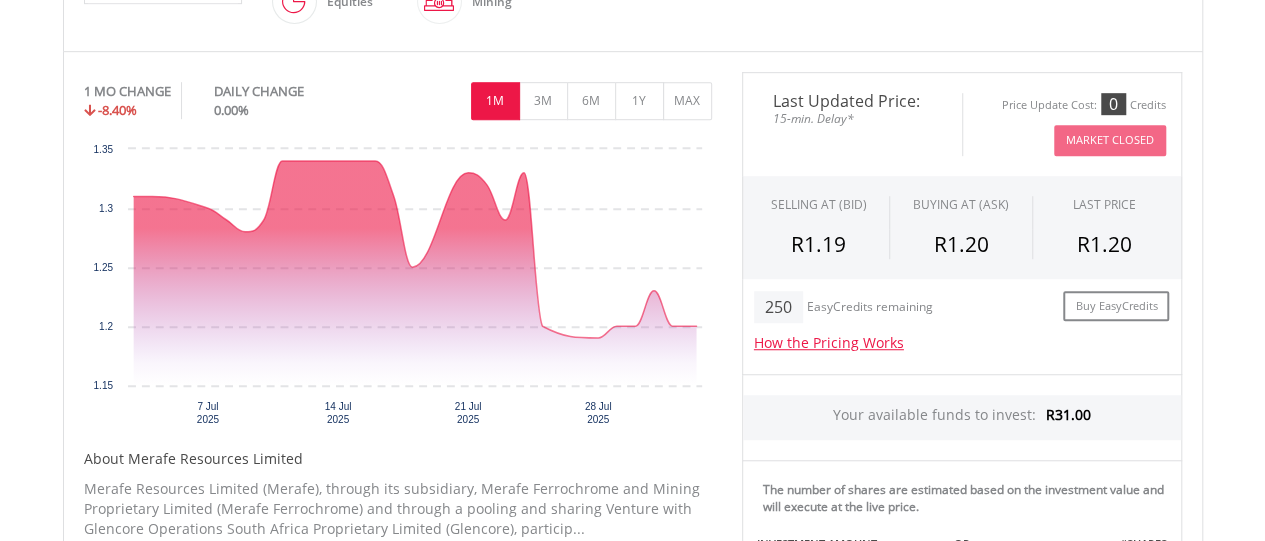 scroll, scrollTop: 600, scrollLeft: 0, axis: vertical 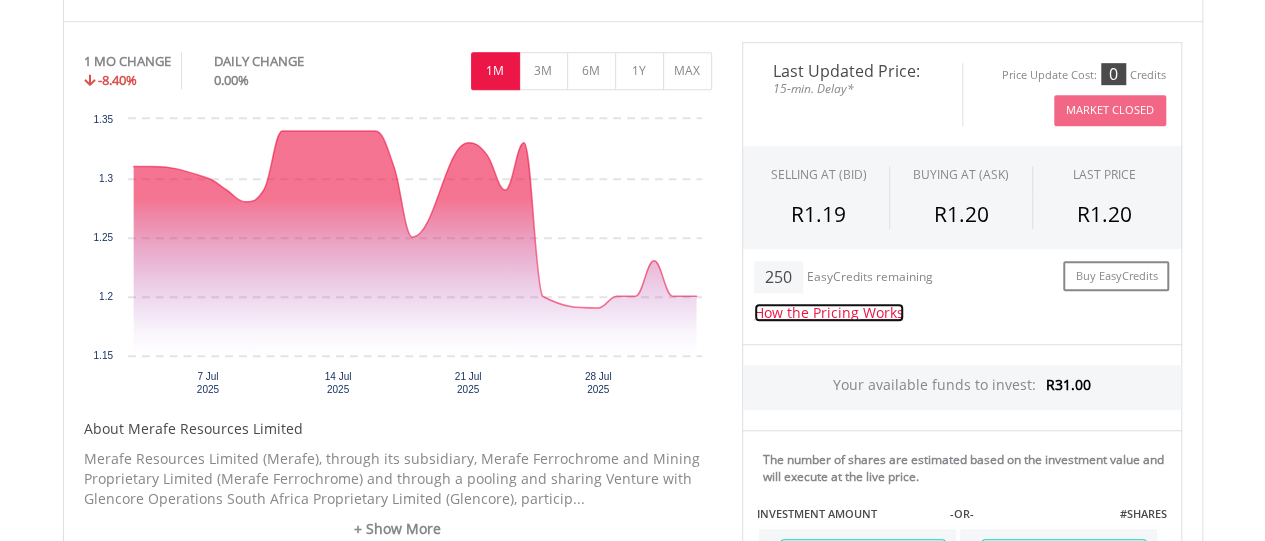 click on "How the Pricing Works" at bounding box center [829, 312] 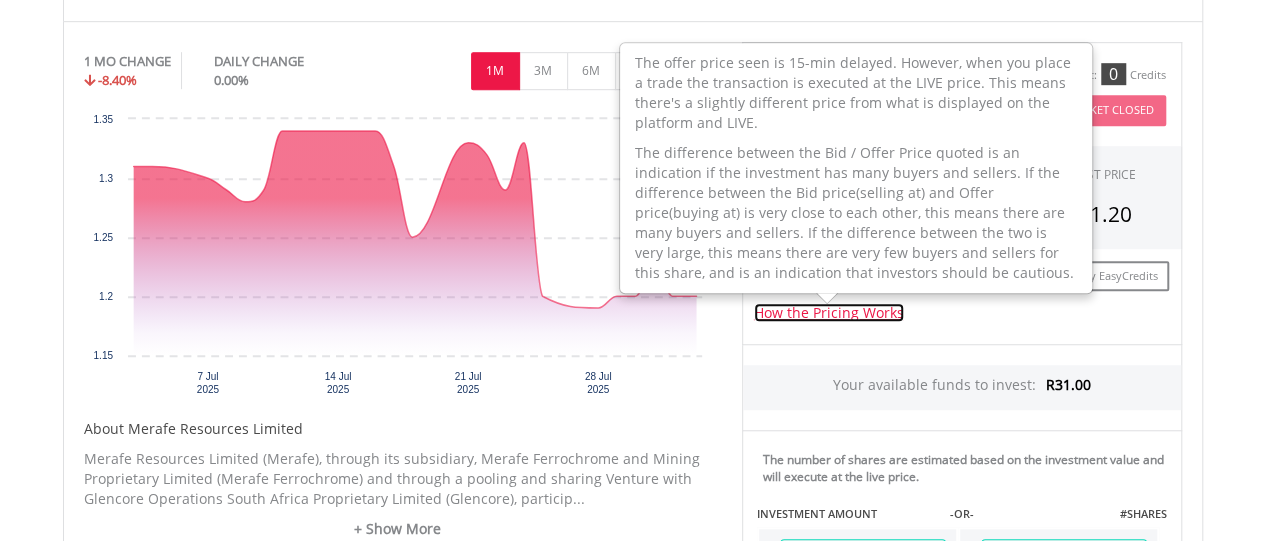 click on "How the Pricing Works" at bounding box center [829, 312] 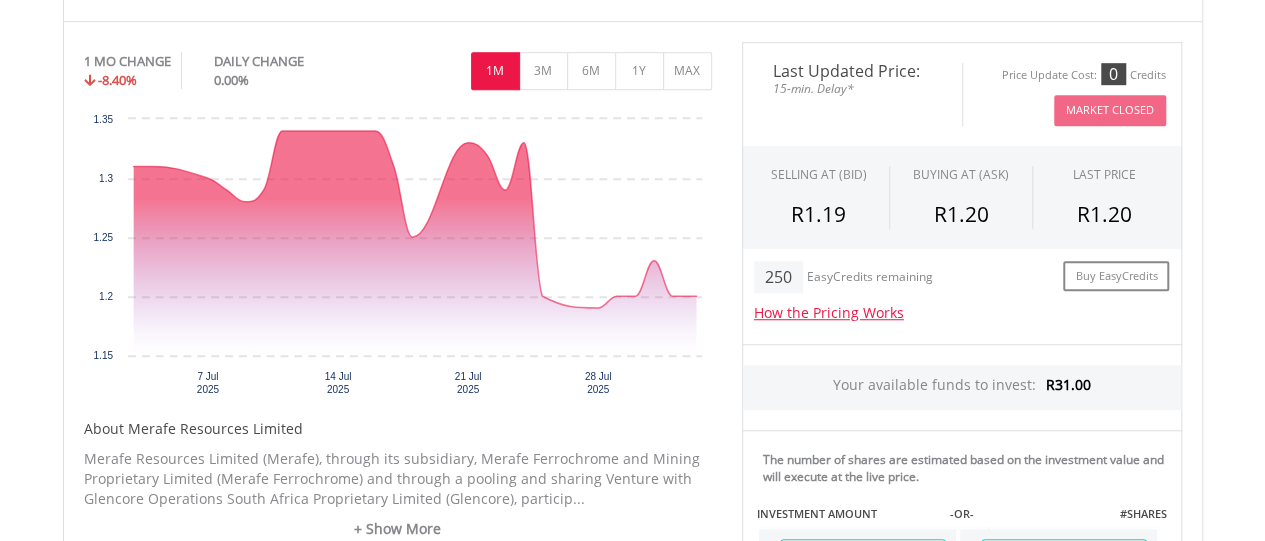 click on "How the Pricing Works" at bounding box center (962, 313) 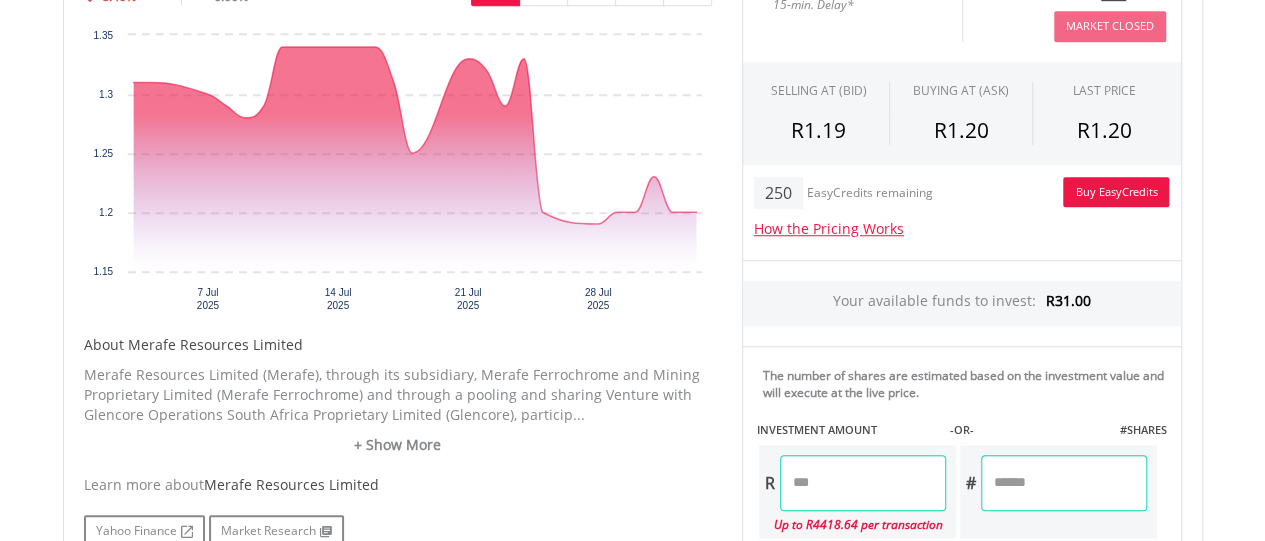 scroll, scrollTop: 700, scrollLeft: 0, axis: vertical 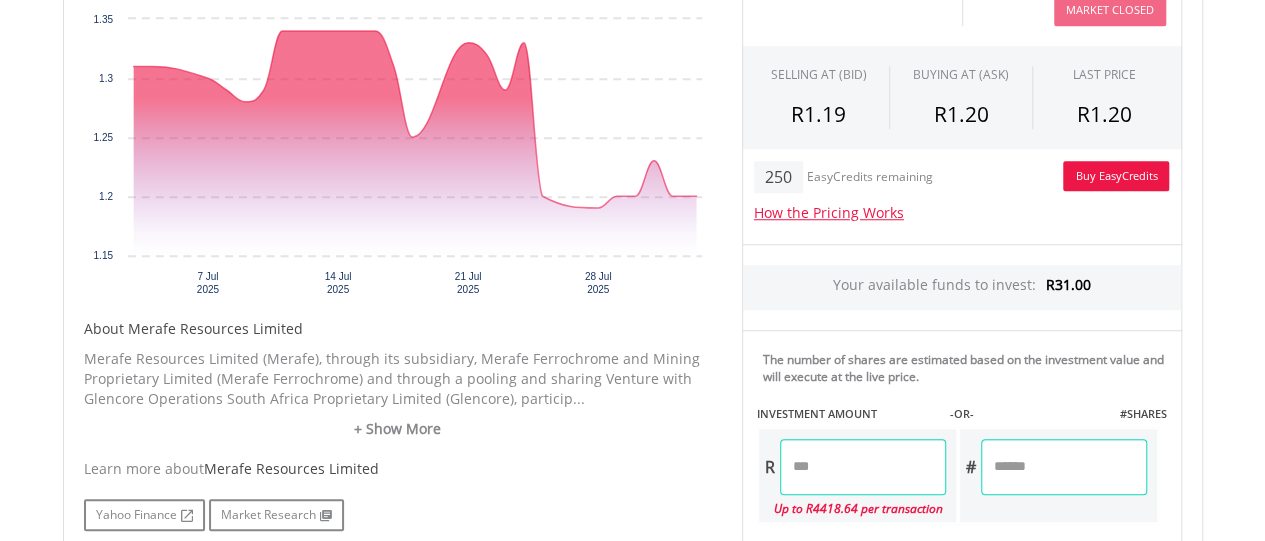 click on "Buy EasyCredits" at bounding box center [1116, 176] 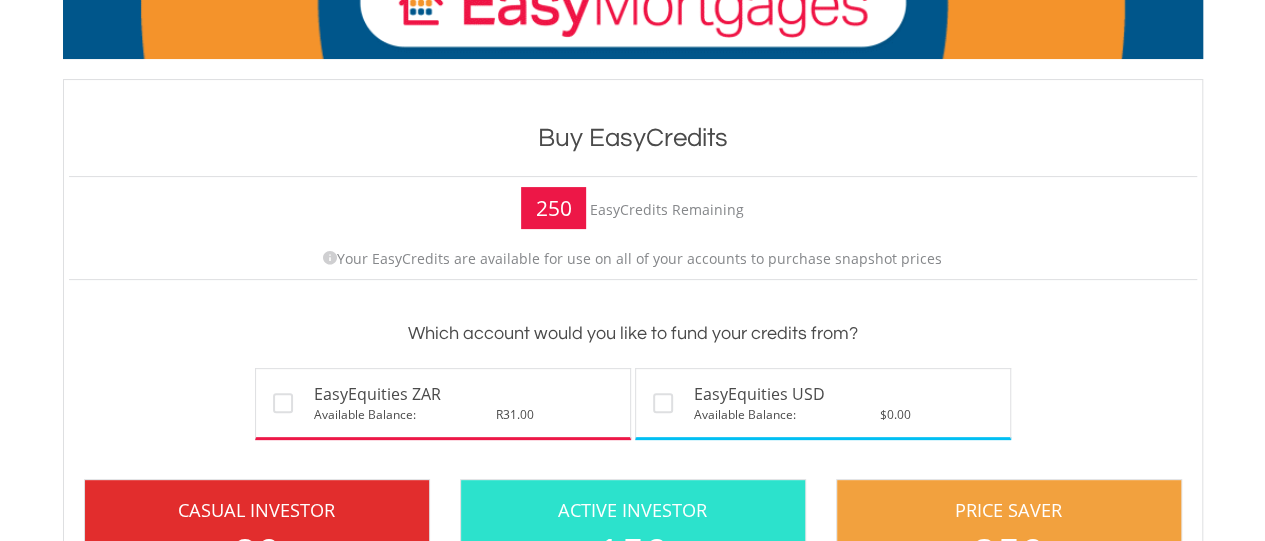 scroll, scrollTop: 300, scrollLeft: 0, axis: vertical 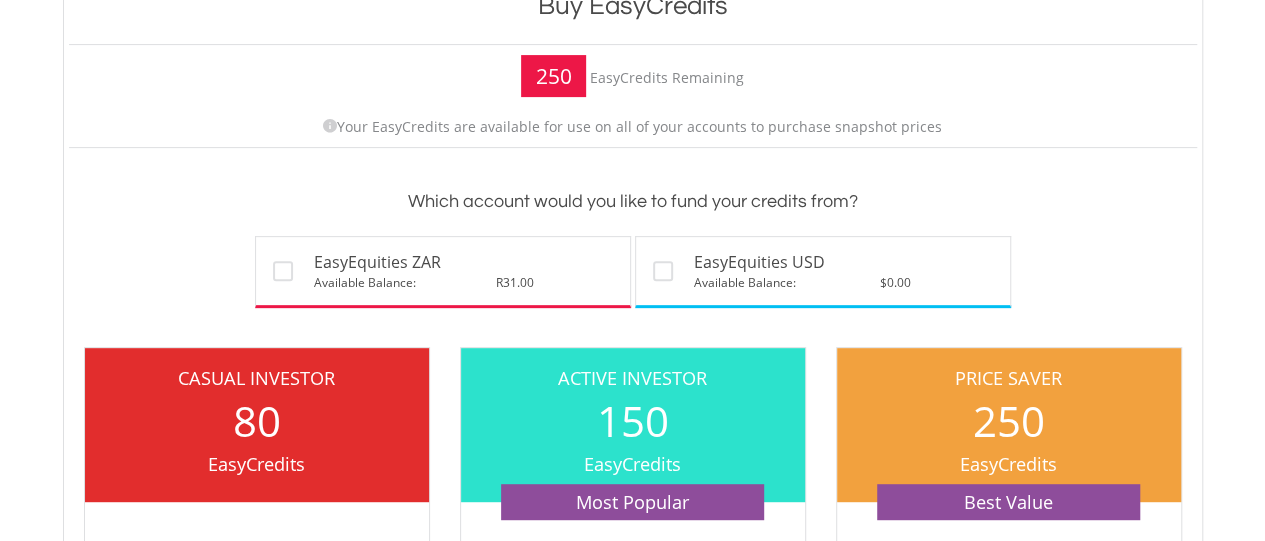click on "250" at bounding box center (1009, 421) 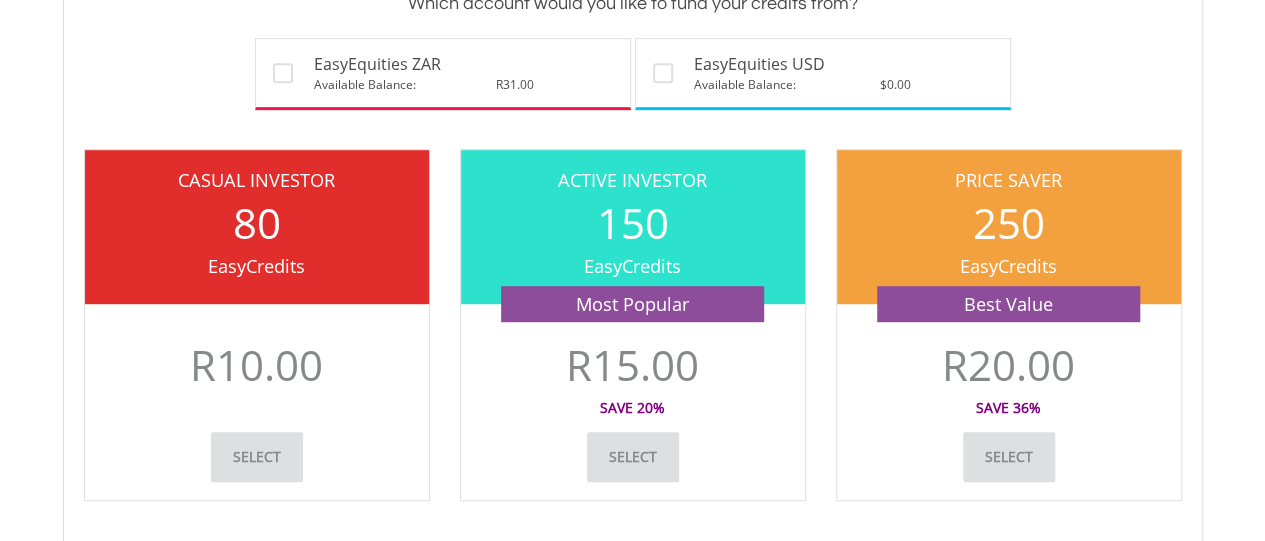 scroll, scrollTop: 500, scrollLeft: 0, axis: vertical 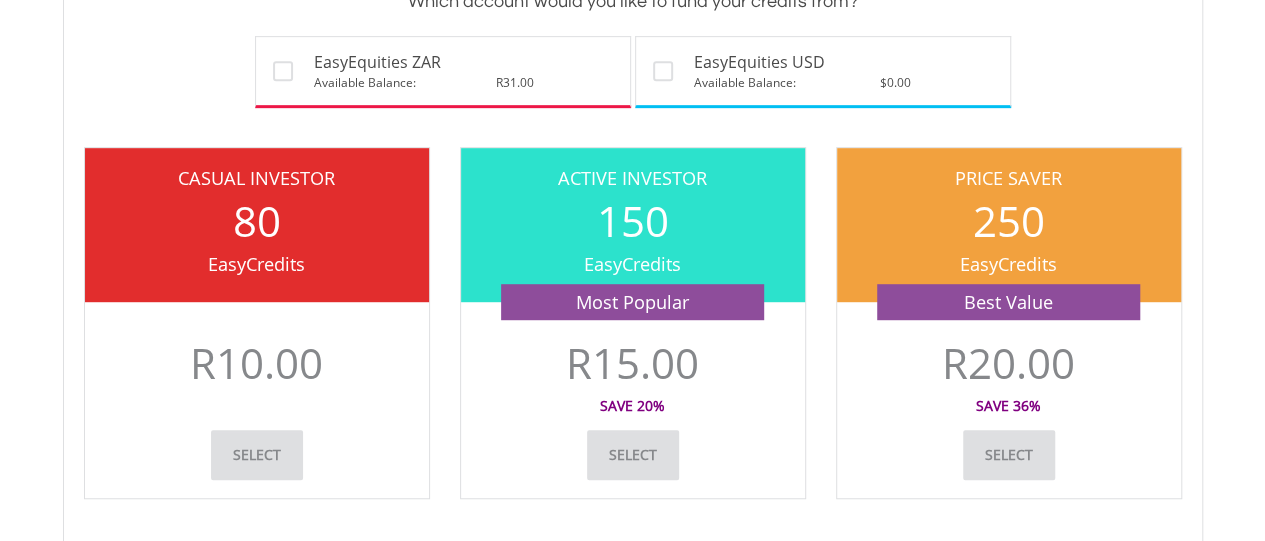 click on "Select" at bounding box center (1009, 455) 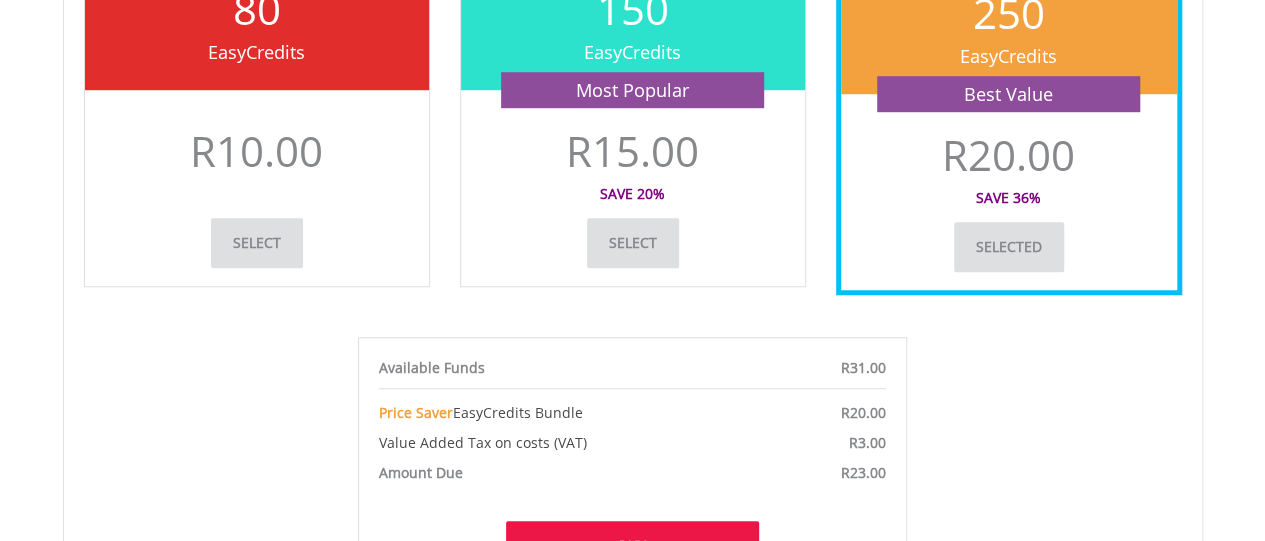 scroll, scrollTop: 900, scrollLeft: 0, axis: vertical 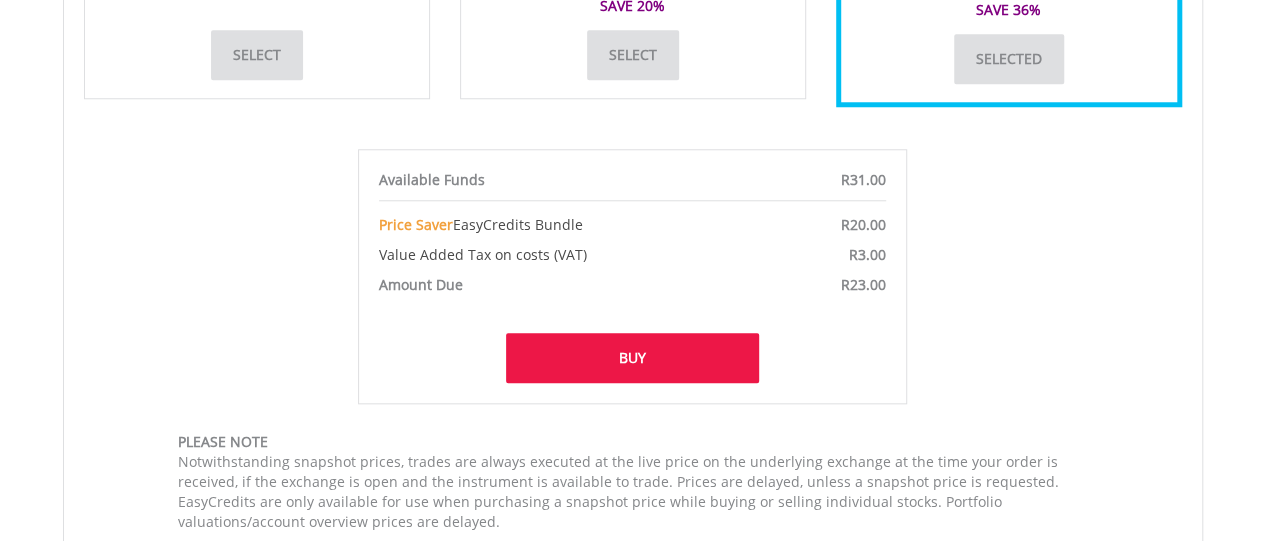 click on "Available Funds
R31.00
Price Saver   EasyCredits Bundle
R20.00
Value Added Tax on costs (VAT)
R3.00
Amount Due
R23.00
Buy" at bounding box center [633, 276] 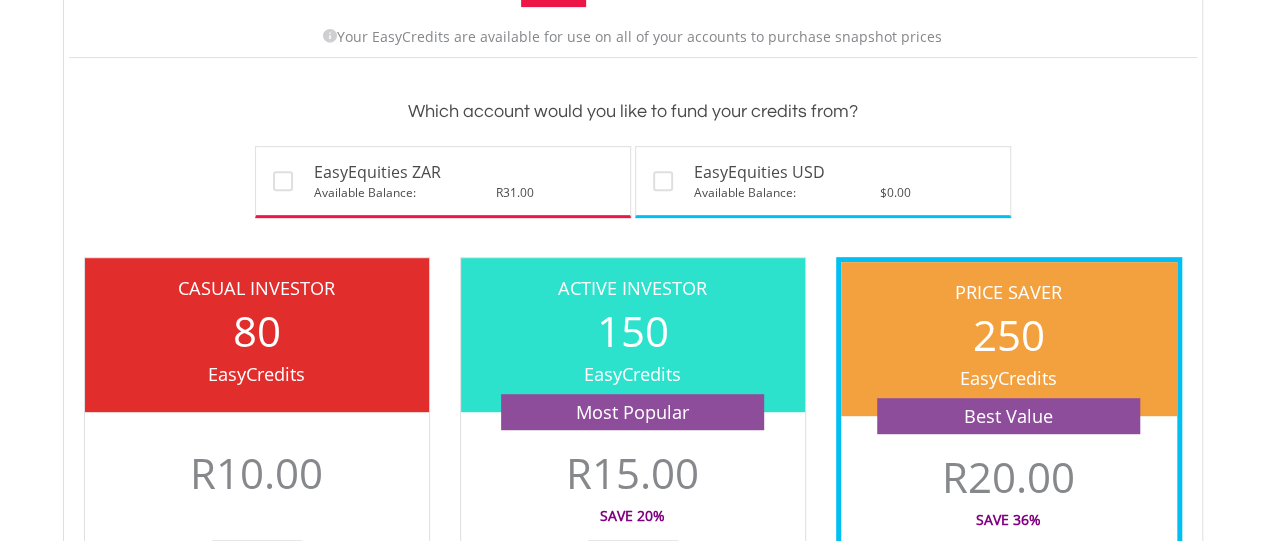 scroll, scrollTop: 400, scrollLeft: 0, axis: vertical 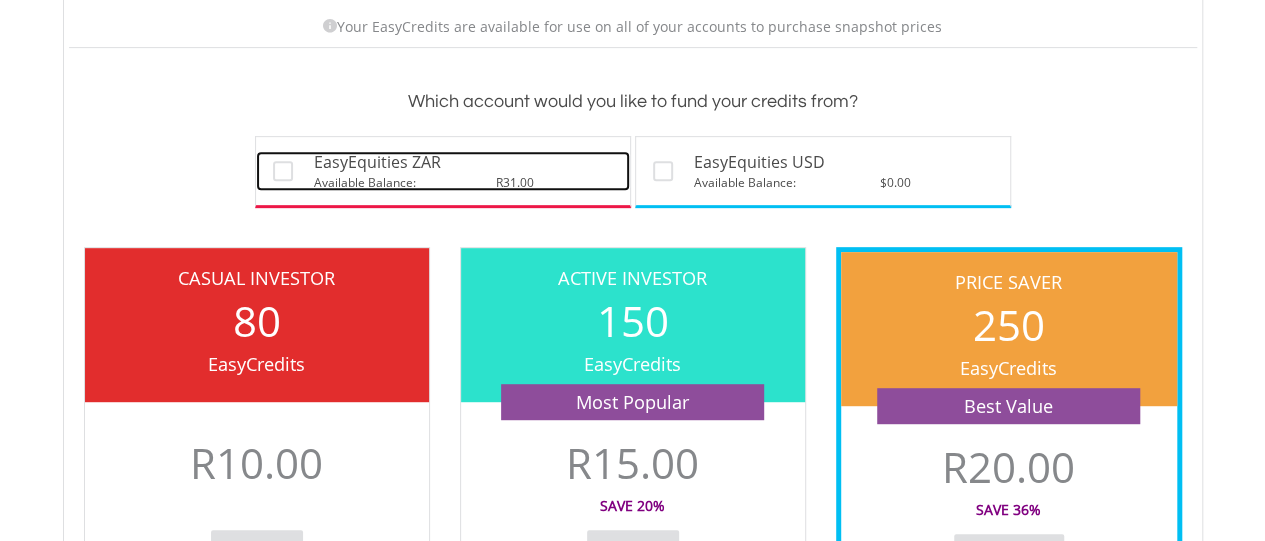 click on "Available Balance:
R31.00" at bounding box center [464, 182] 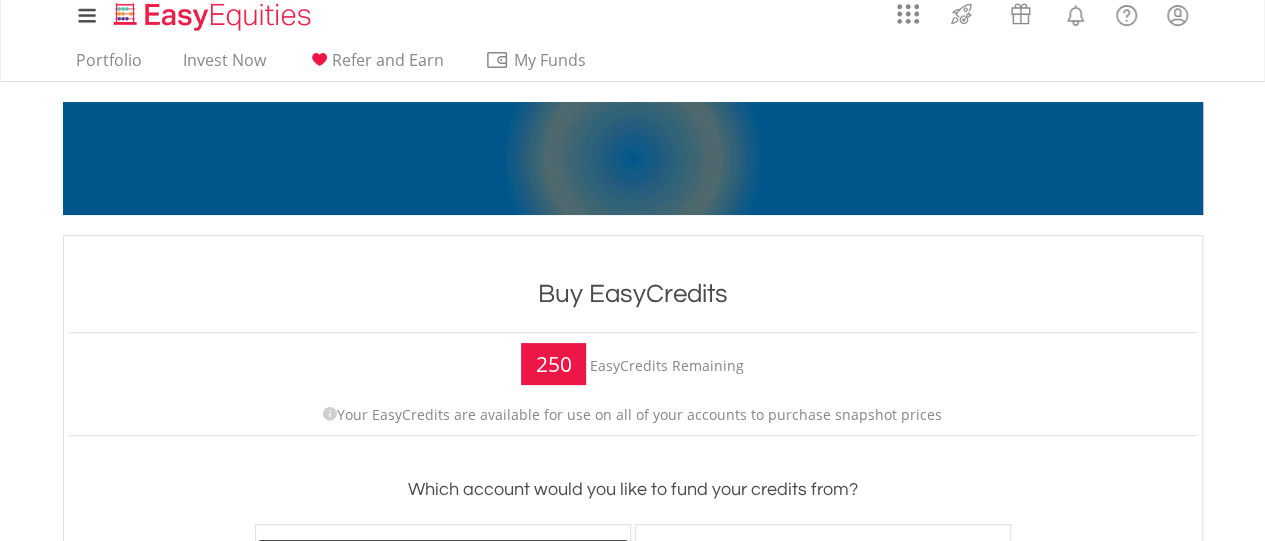scroll, scrollTop: 0, scrollLeft: 0, axis: both 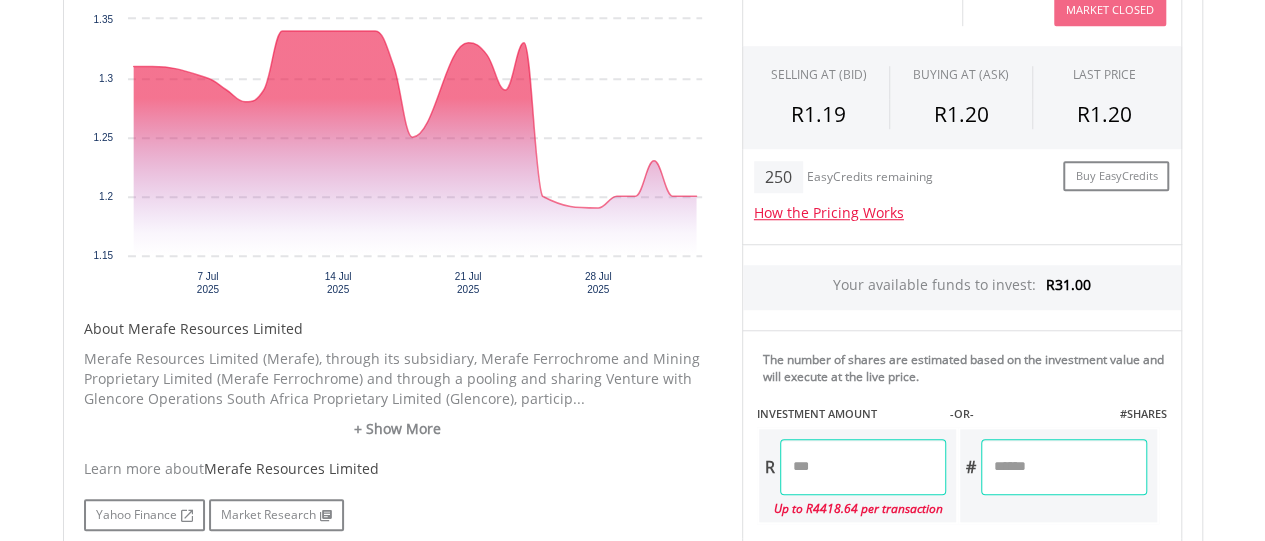 click at bounding box center (863, 467) 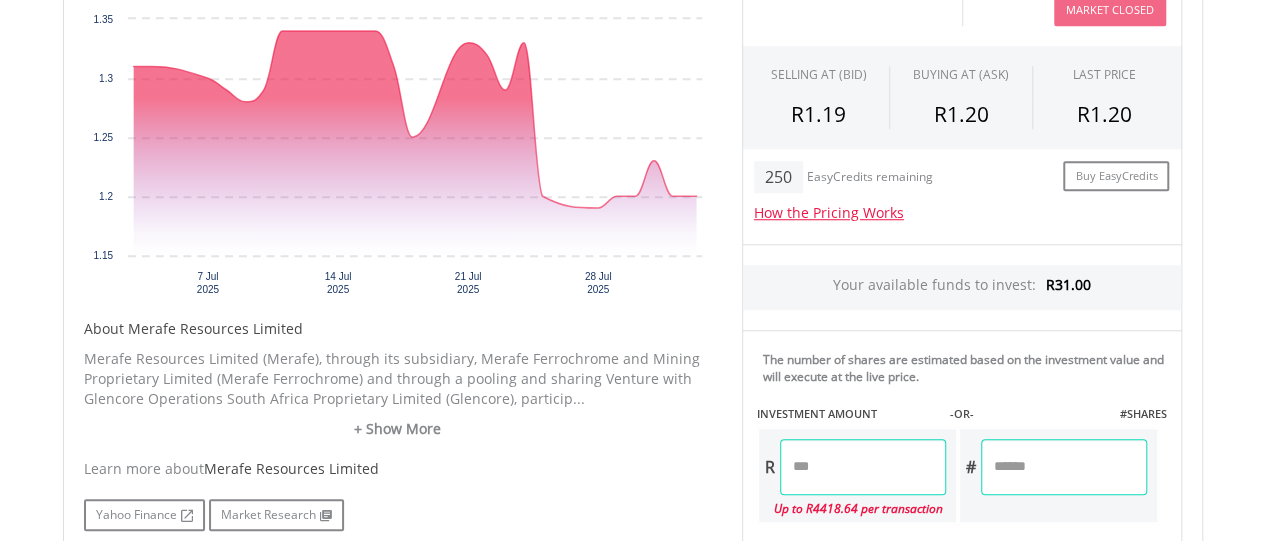 type on "**" 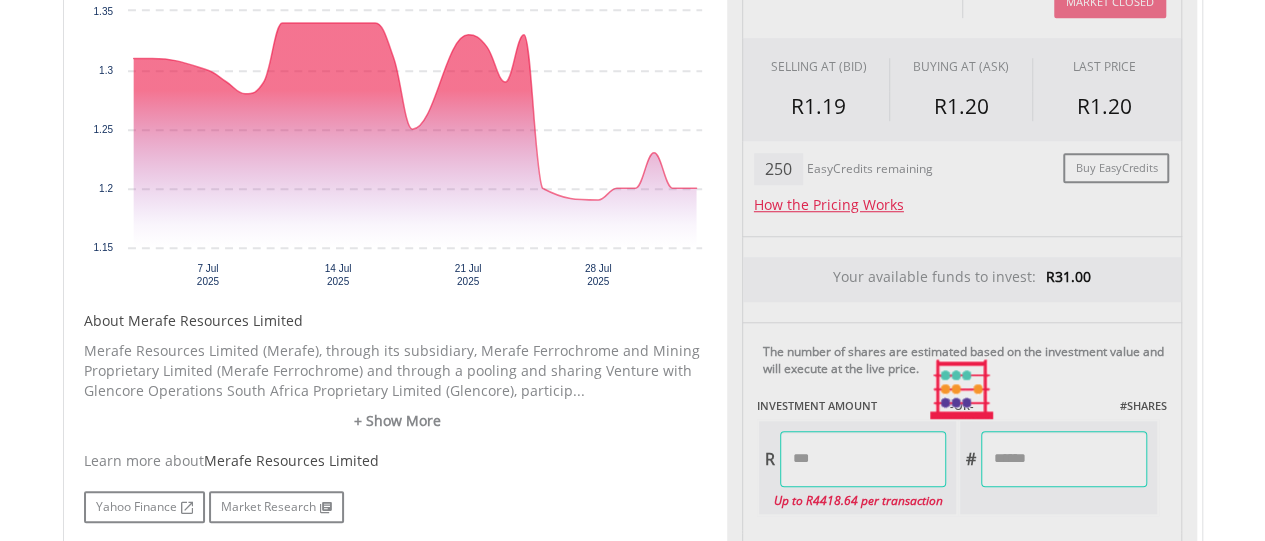 type on "**" 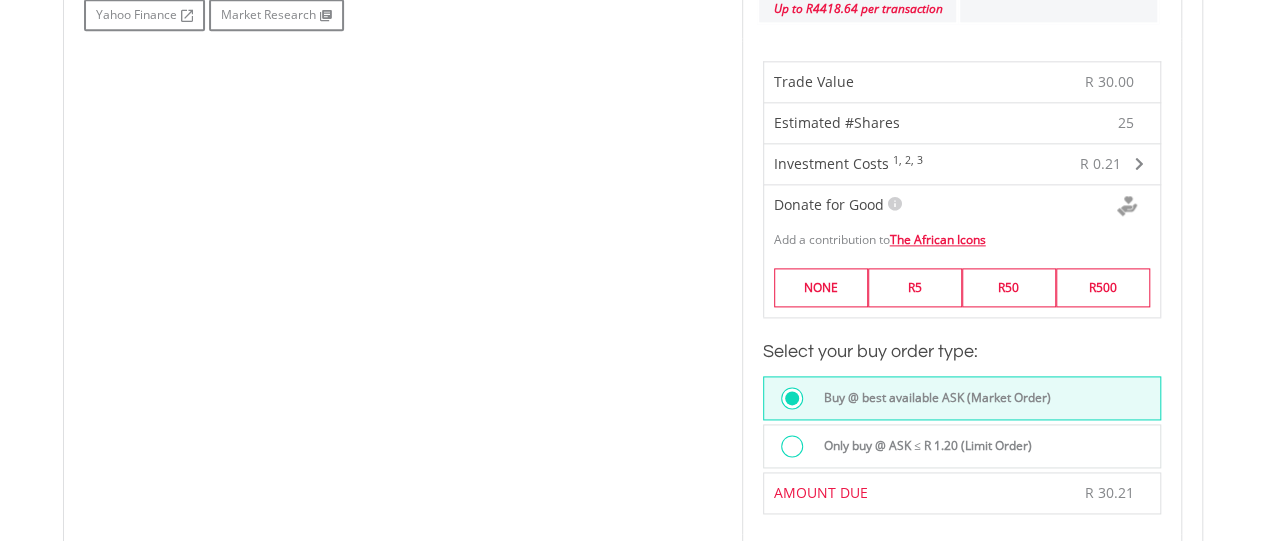 scroll, scrollTop: 1300, scrollLeft: 0, axis: vertical 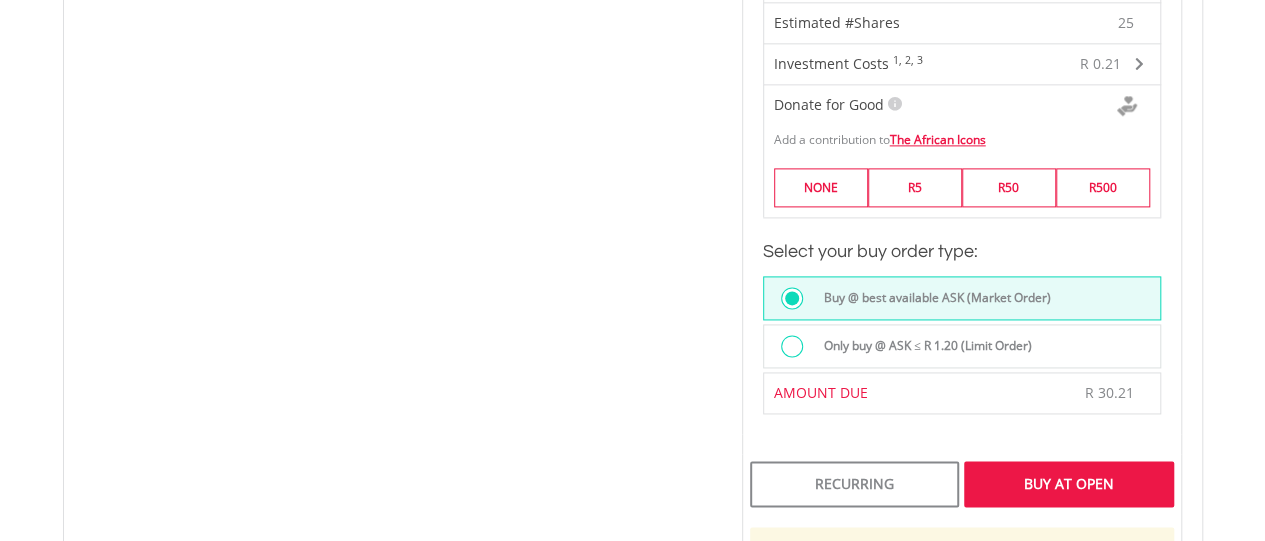 click on "Buy At Open" at bounding box center [1068, 484] 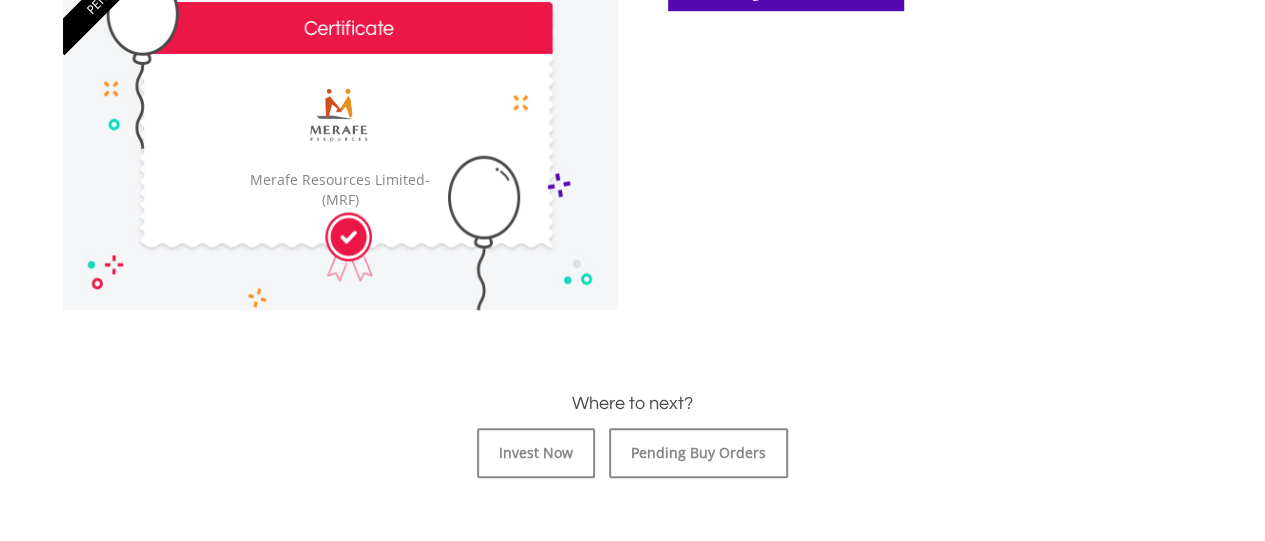 scroll, scrollTop: 700, scrollLeft: 0, axis: vertical 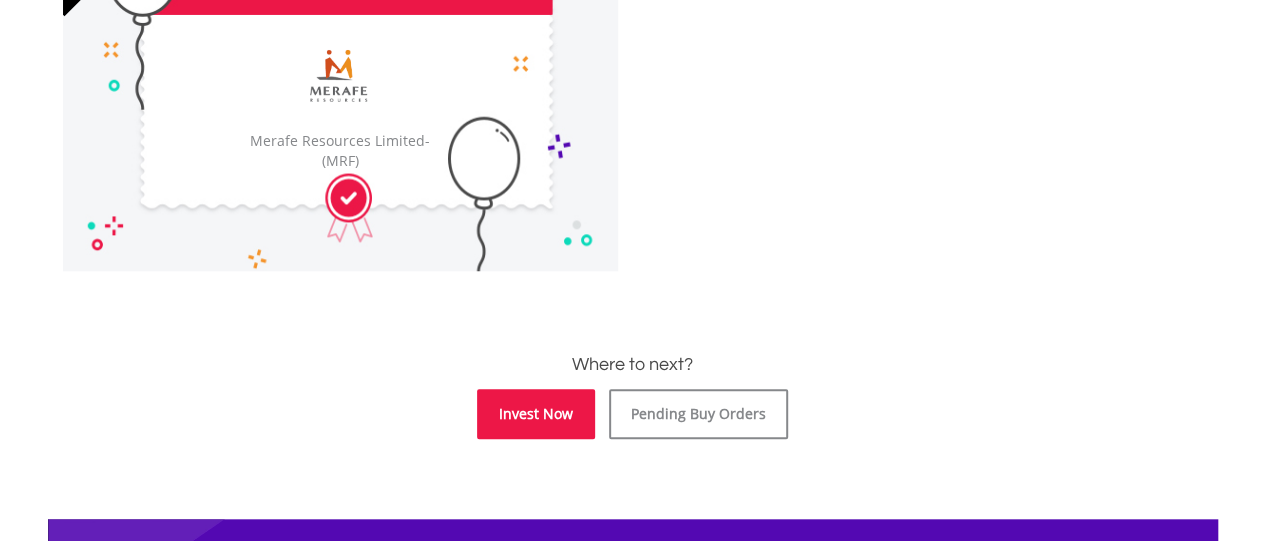 click on "Invest Now" at bounding box center [536, 414] 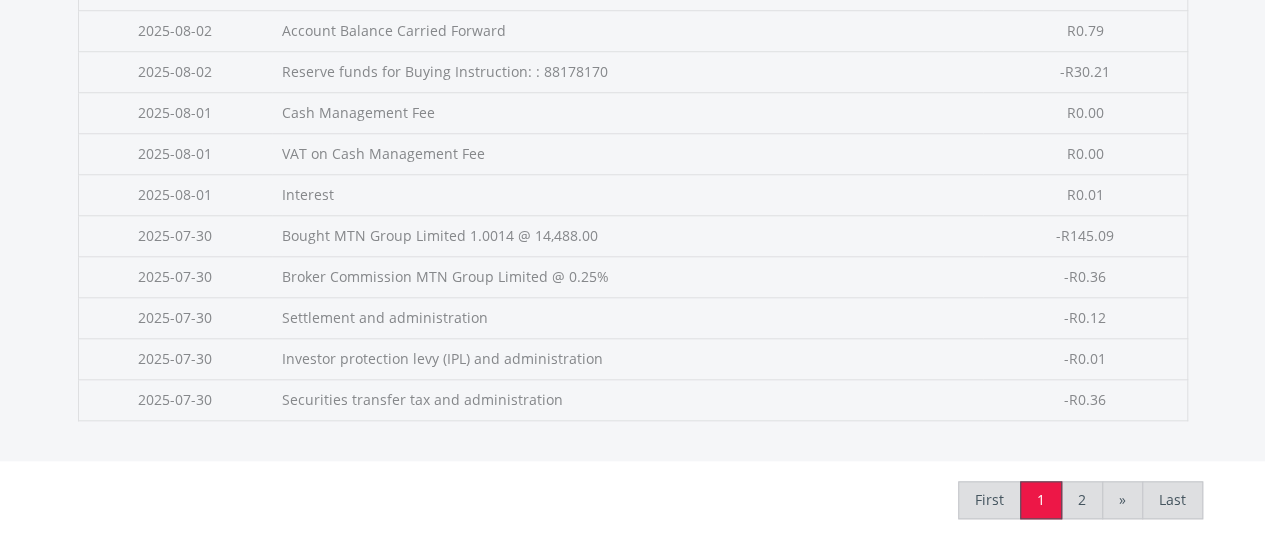 scroll, scrollTop: 1000, scrollLeft: 0, axis: vertical 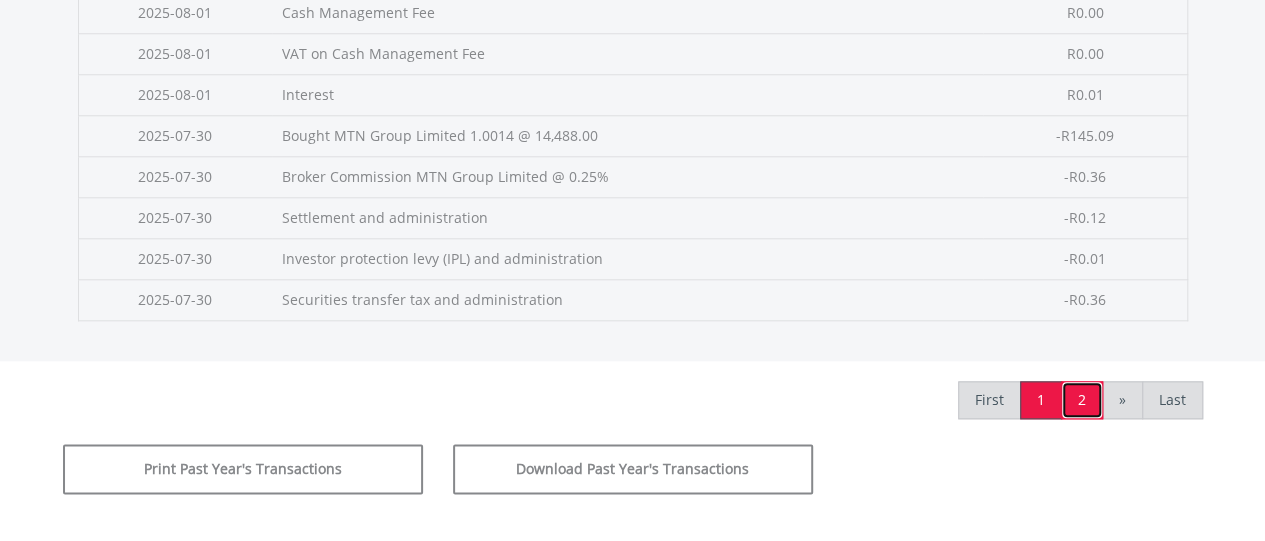 click on "2" at bounding box center (1082, 400) 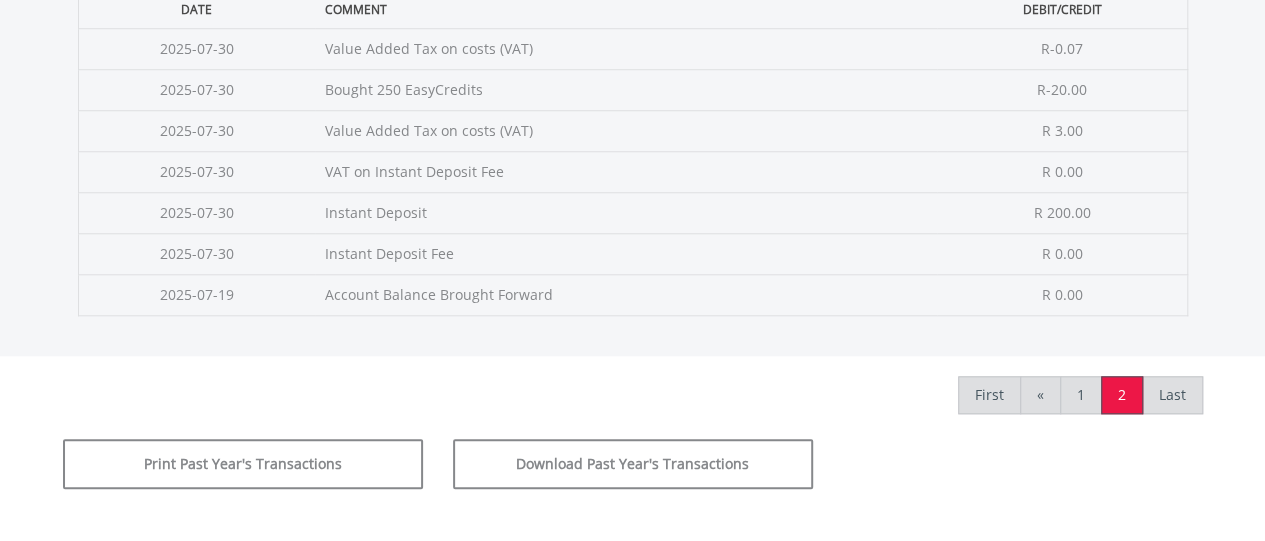scroll, scrollTop: 900, scrollLeft: 0, axis: vertical 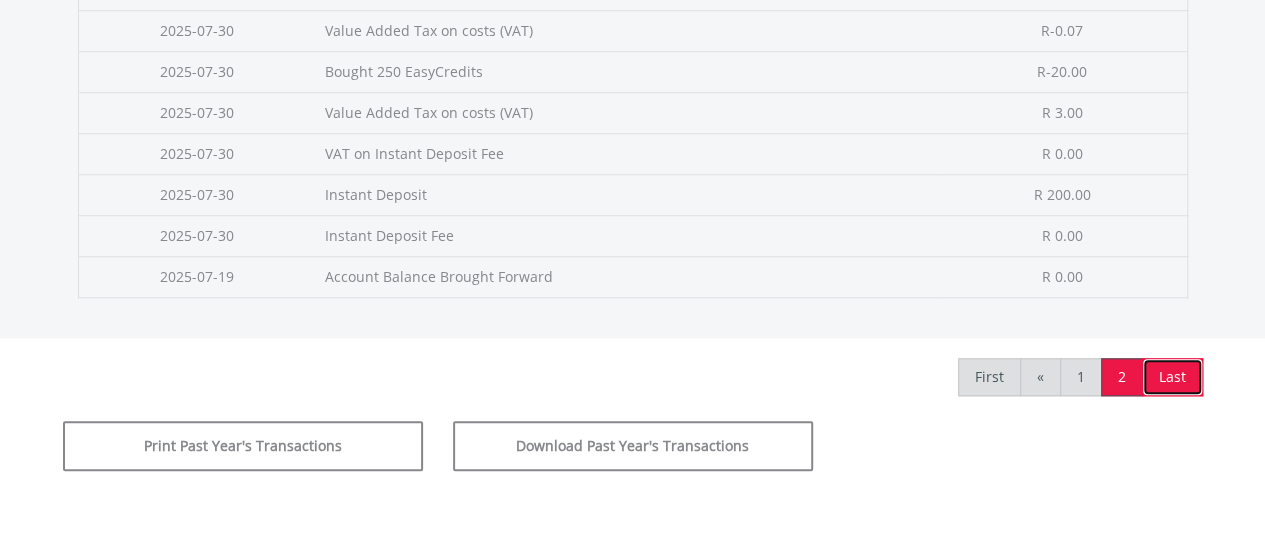click on "Last" at bounding box center (1172, 377) 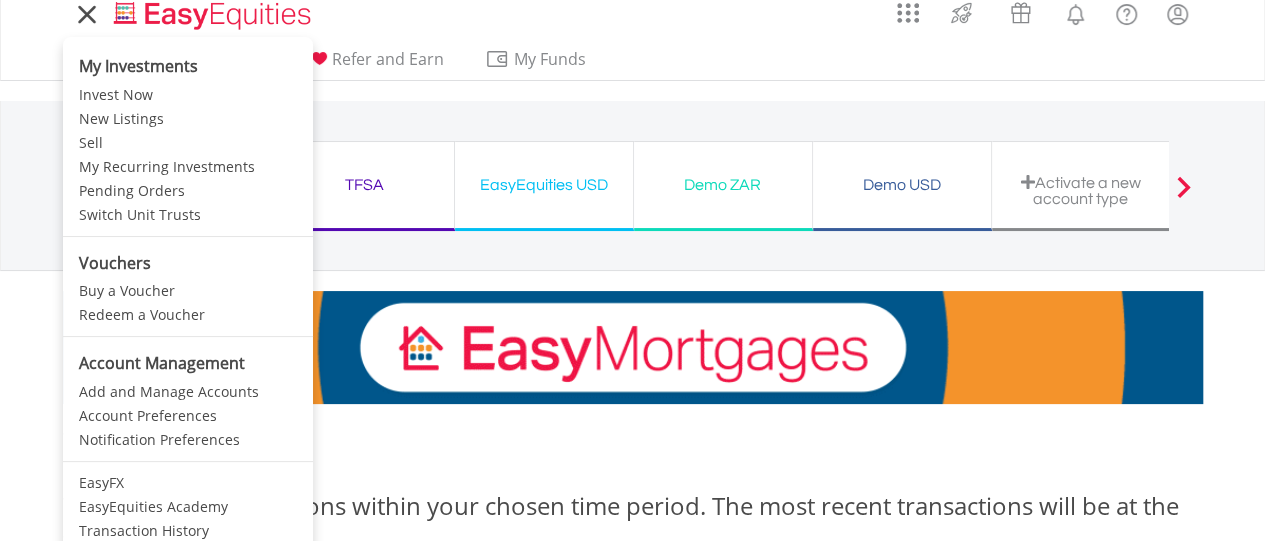 scroll, scrollTop: 0, scrollLeft: 0, axis: both 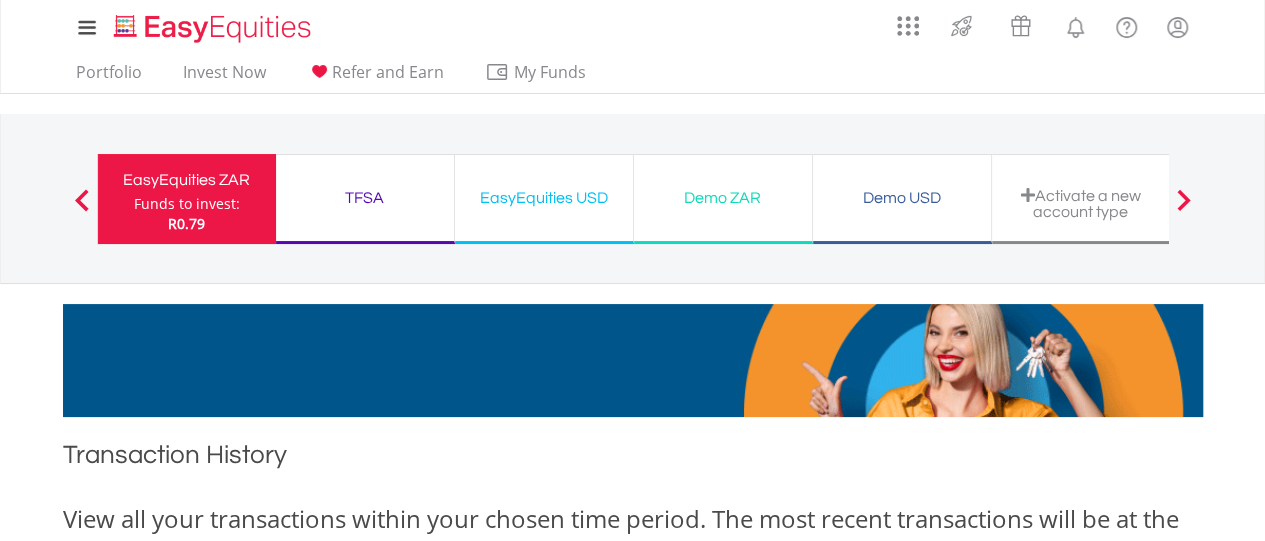 click on "Portfolio
Invest Now
Refer and Earn
My Funds
Fund your accounts
Withdraw Money
Inter-Account Transfers
EasyCredits
Recurring Investments
Transaction History" at bounding box center [633, 74] 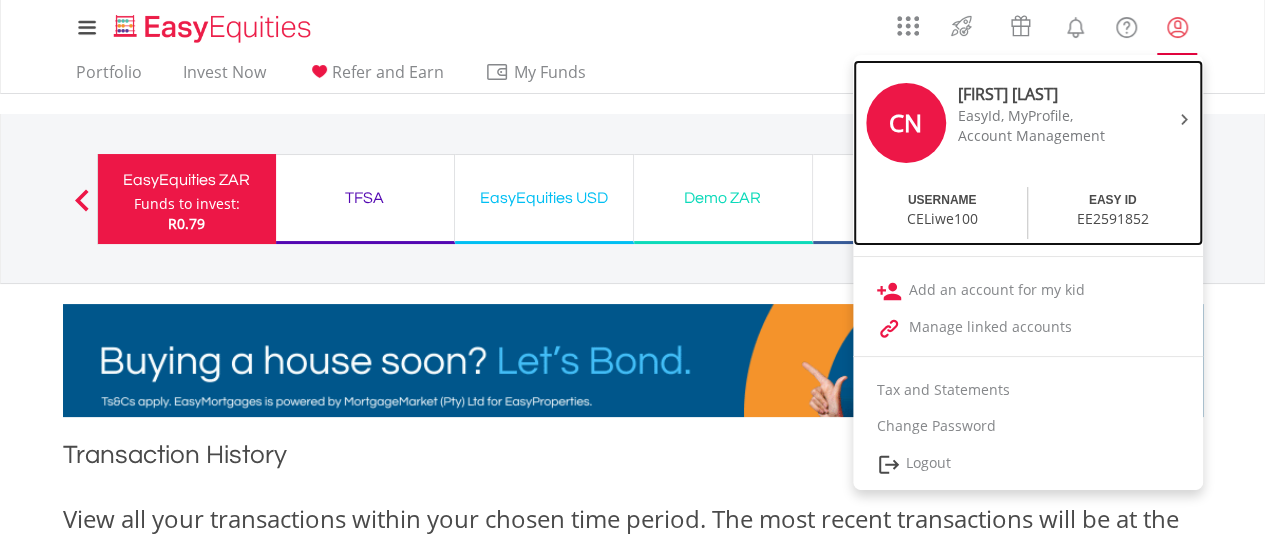 click at bounding box center [1181, 118] 